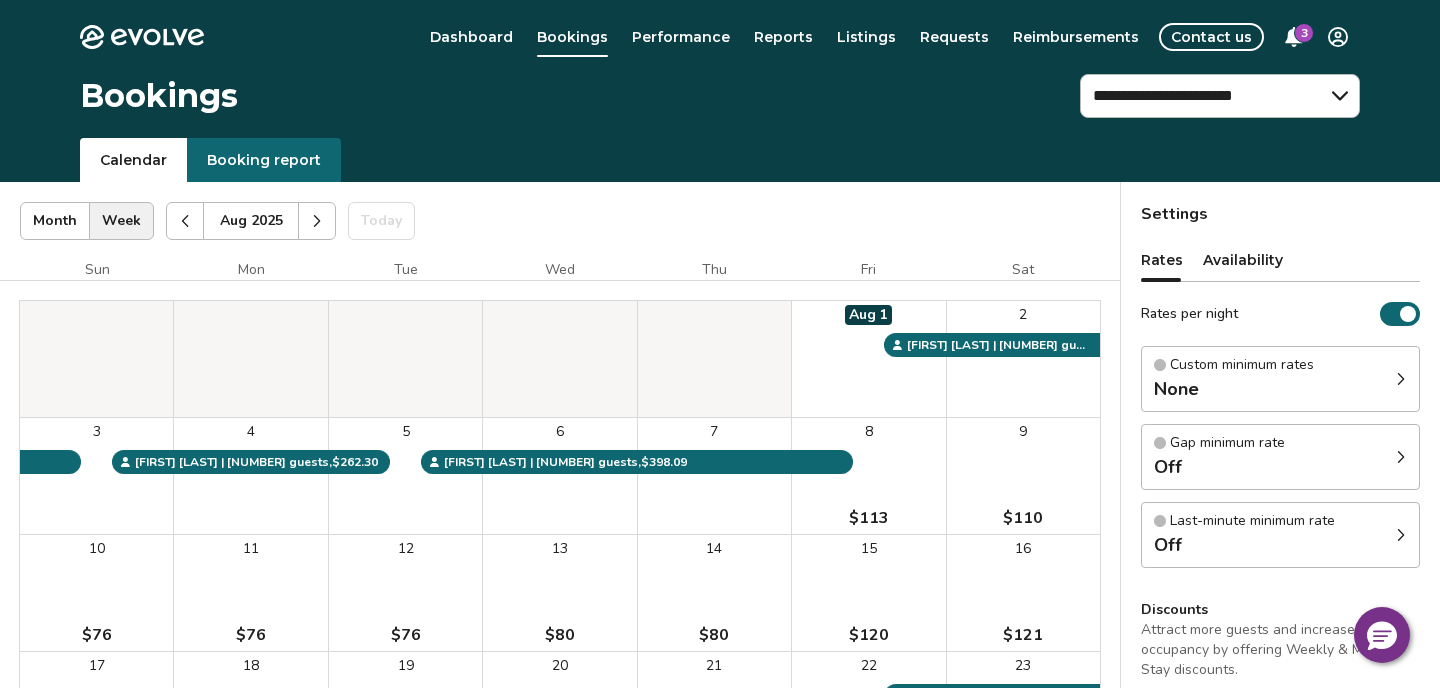 scroll, scrollTop: 0, scrollLeft: 0, axis: both 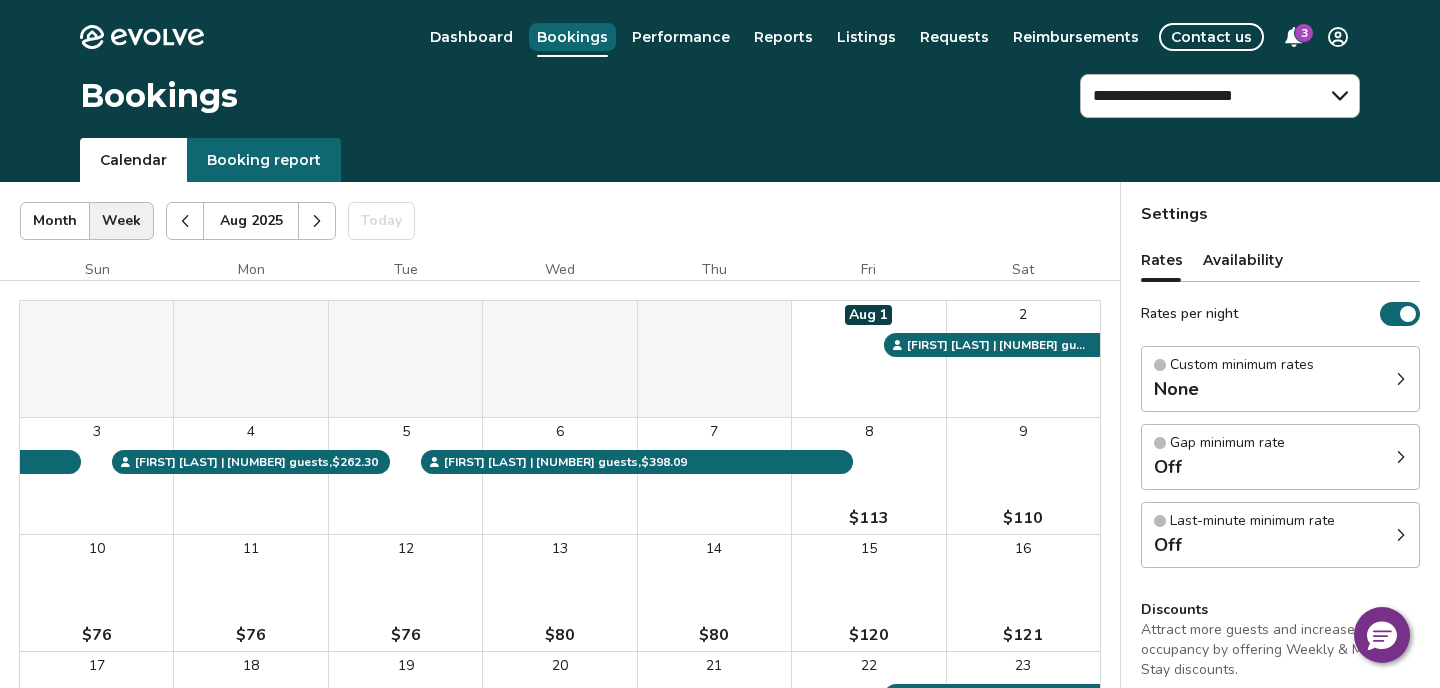 click on "Bookings" at bounding box center (572, 37) 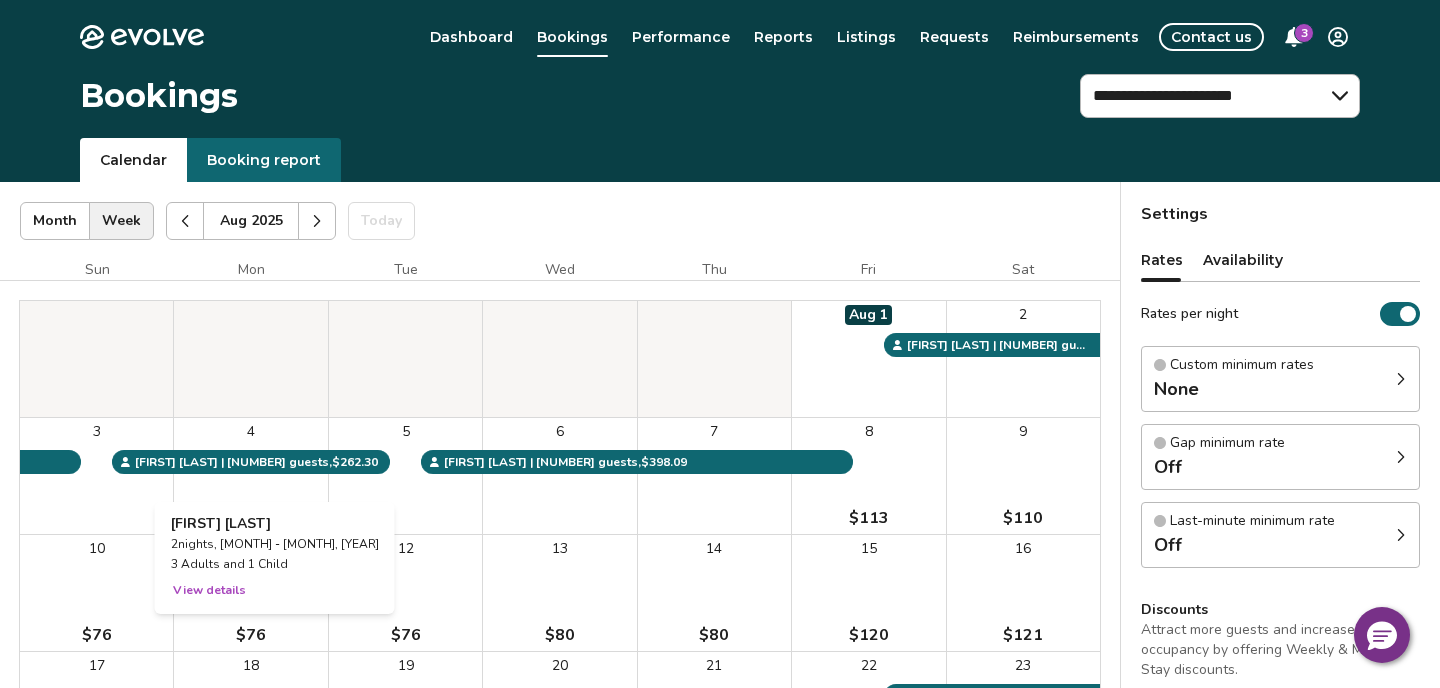 click on "4" at bounding box center (250, 476) 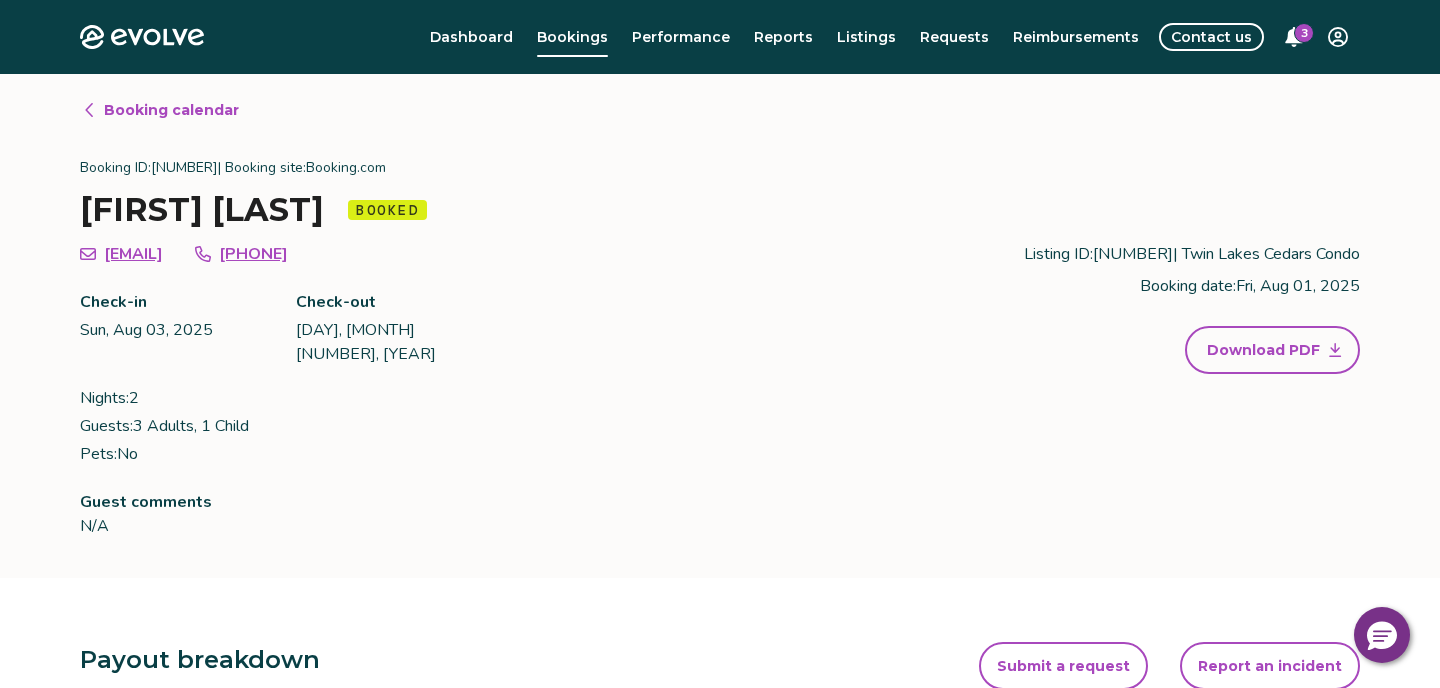 click on "Download PDF" at bounding box center [1263, 350] 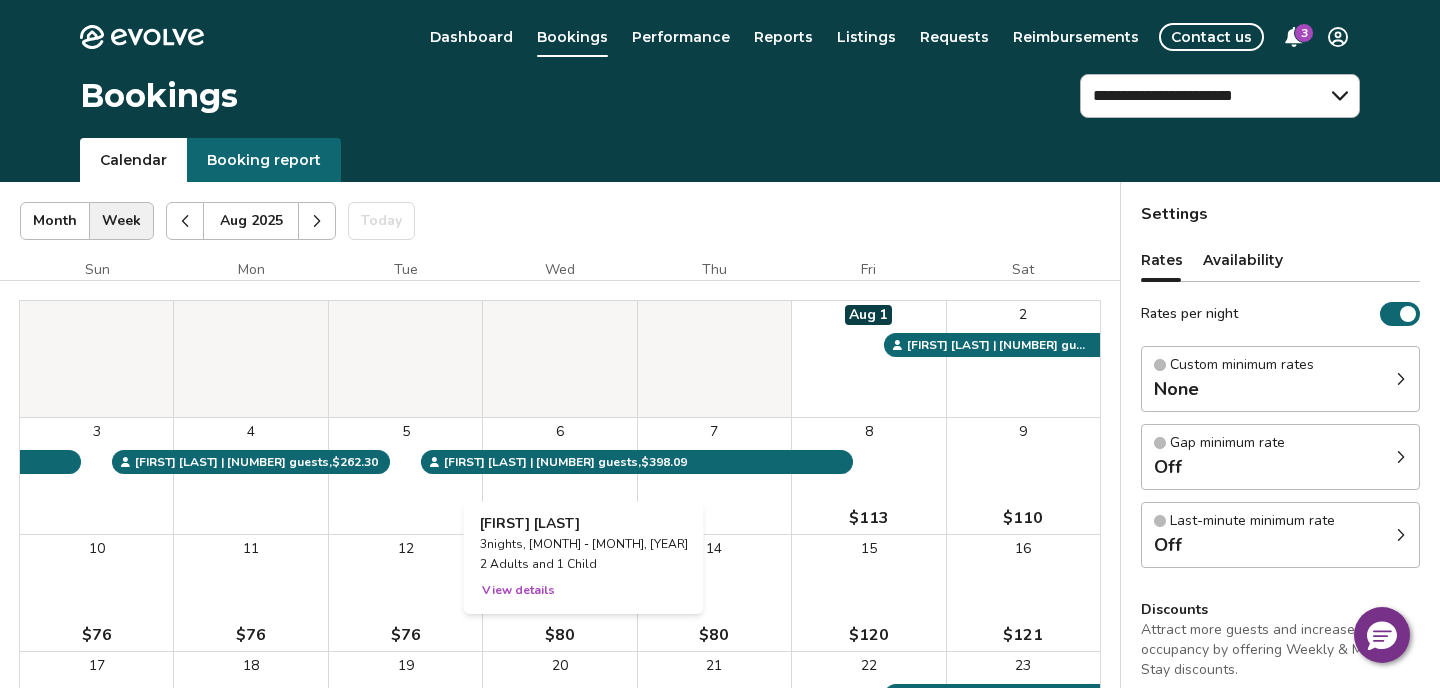 click on "6" at bounding box center (559, 476) 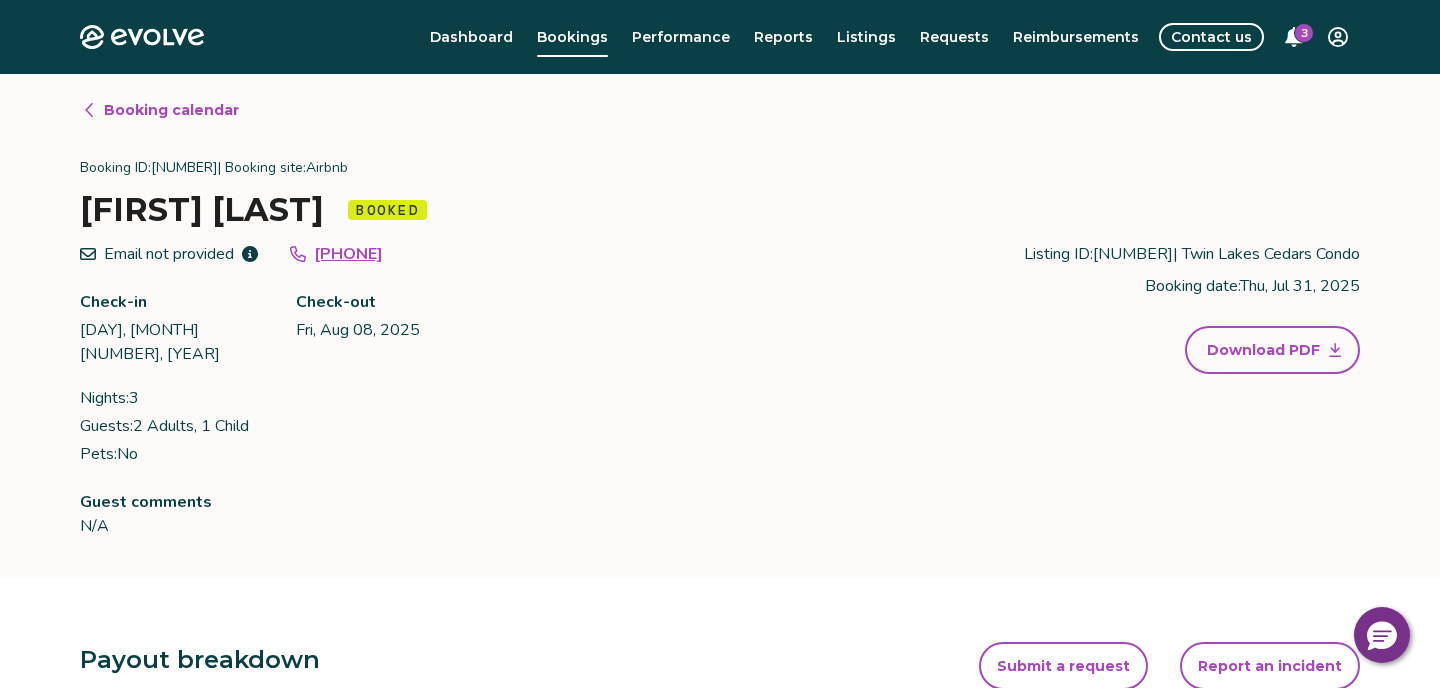 click on "Download PDF" at bounding box center [1263, 350] 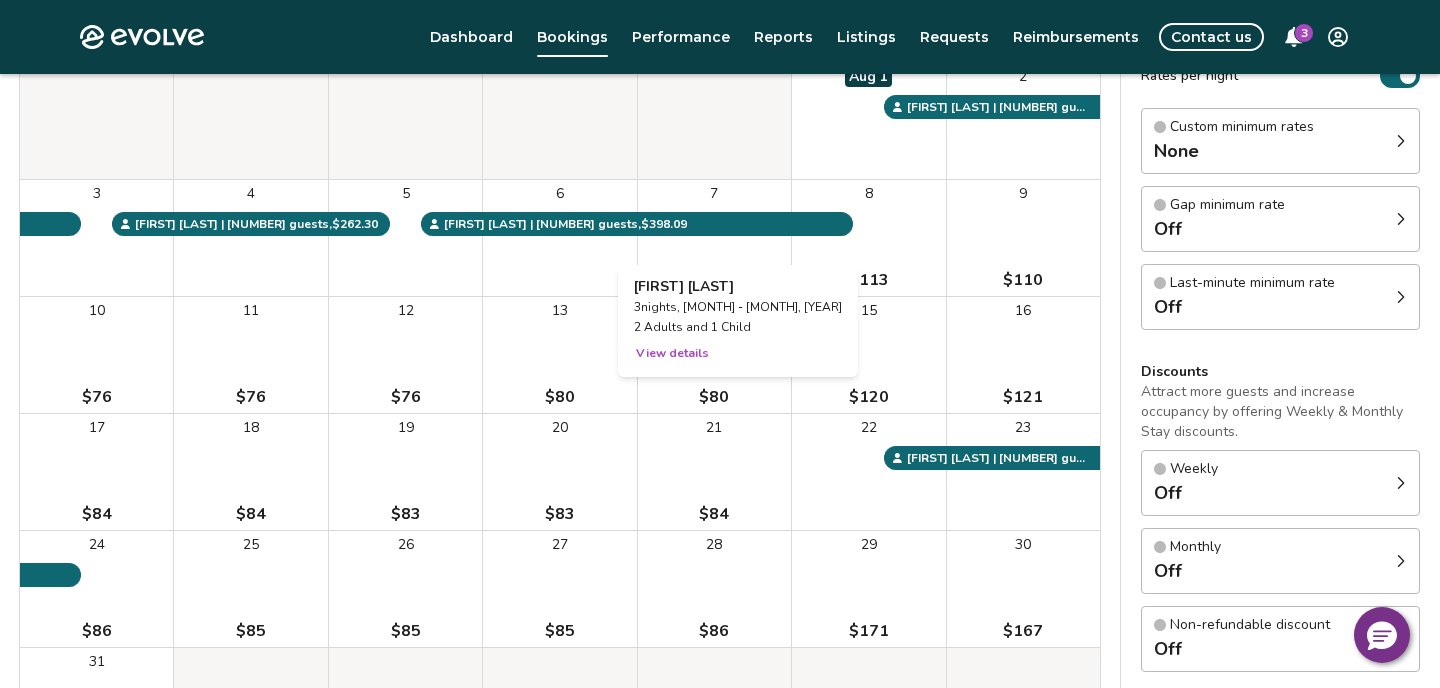 scroll, scrollTop: 240, scrollLeft: 0, axis: vertical 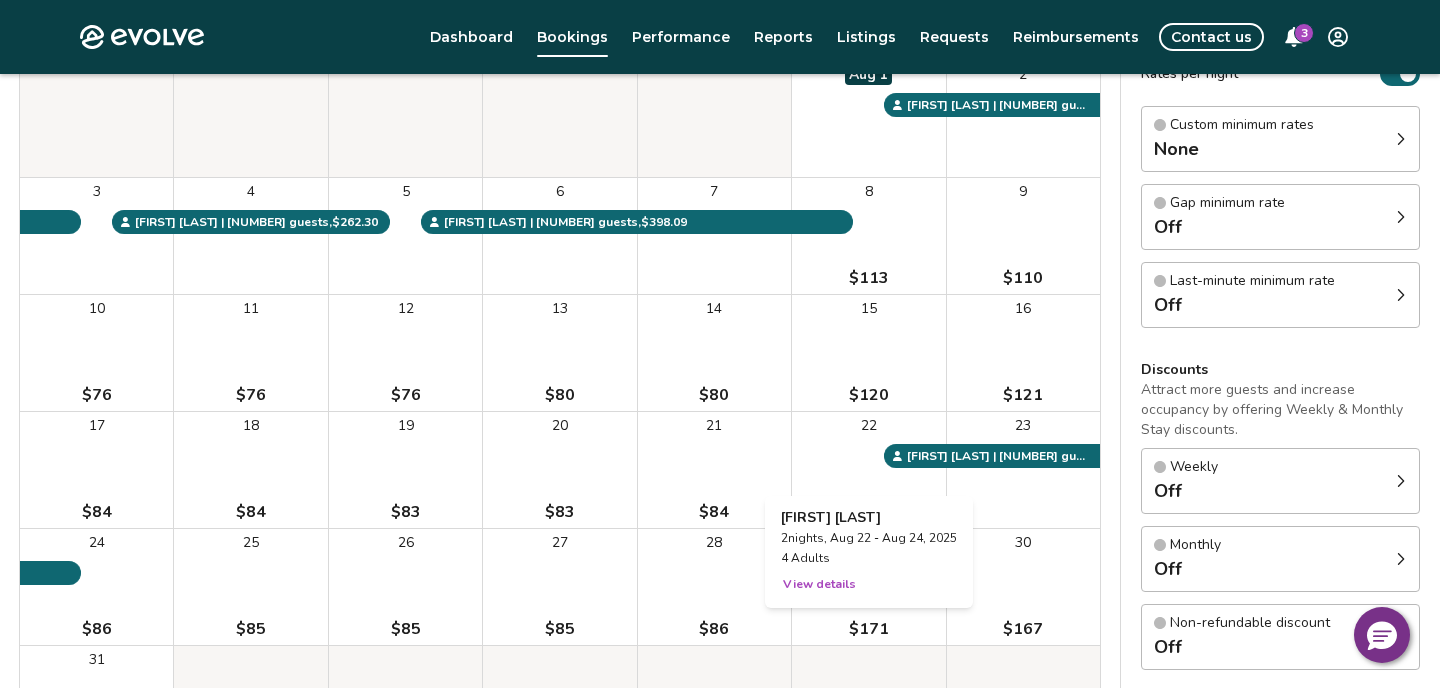 click on "22" at bounding box center (868, 470) 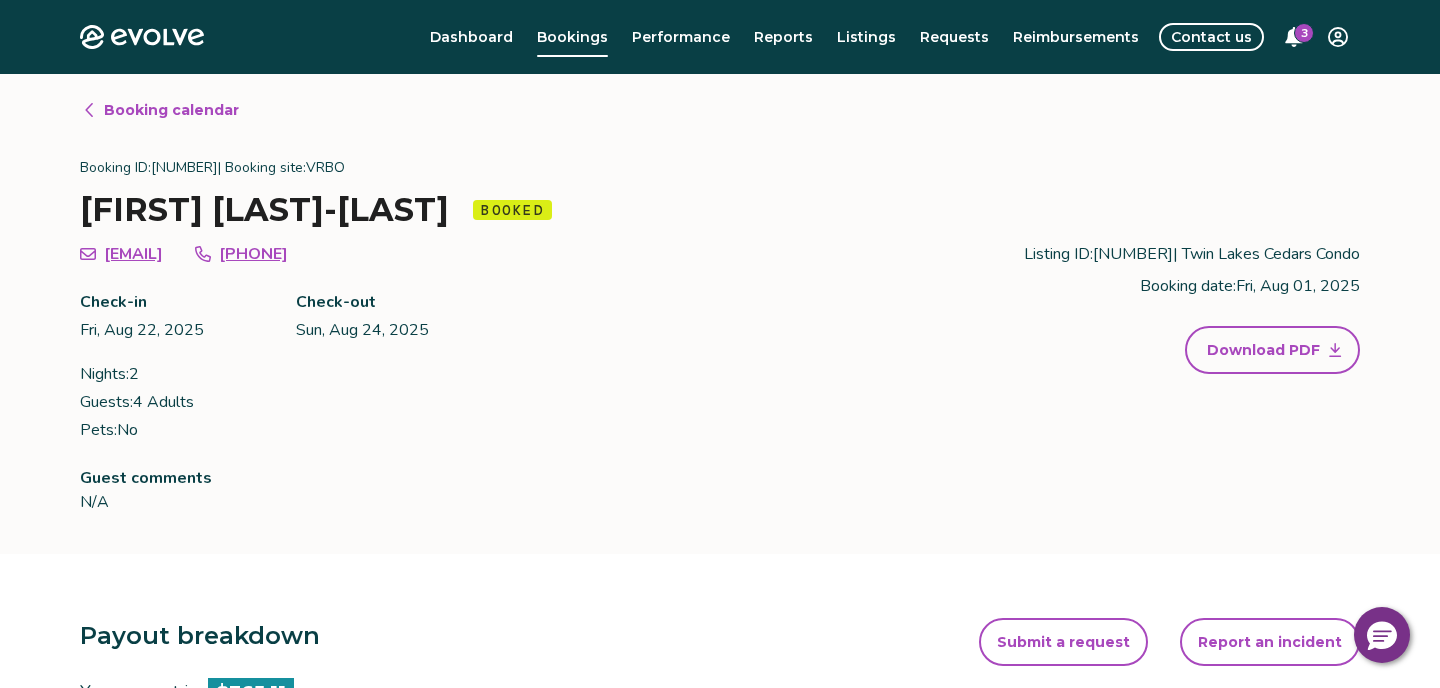 click on "Download PDF" at bounding box center (1263, 350) 